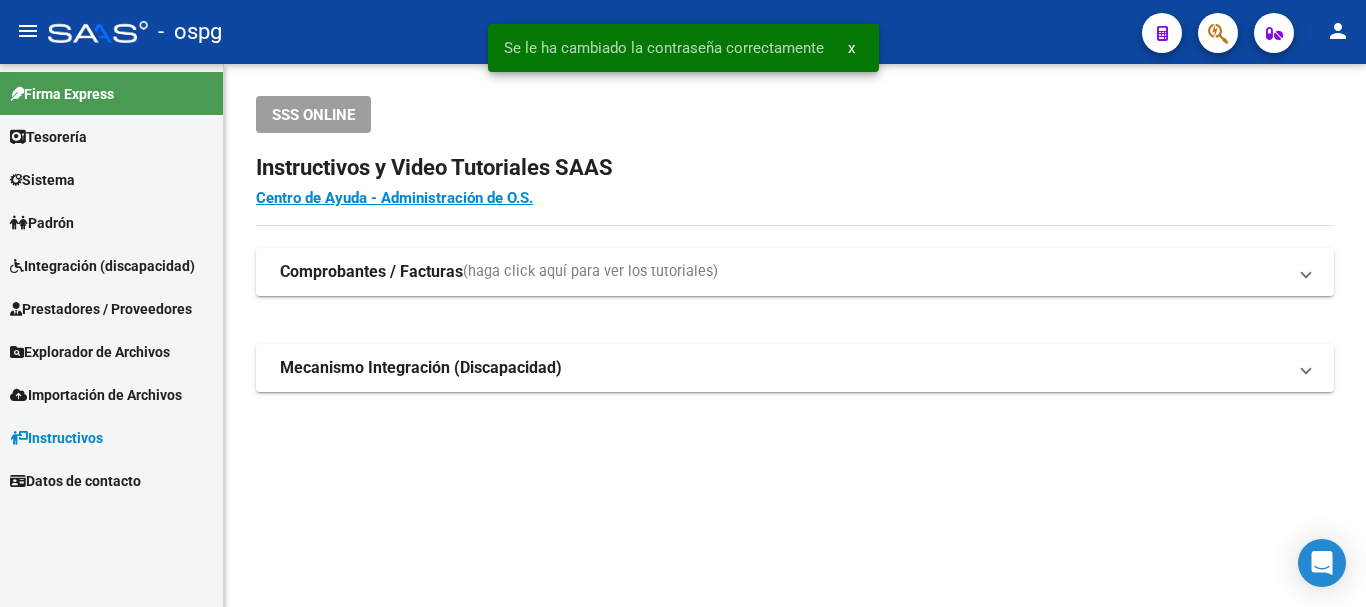 scroll, scrollTop: 0, scrollLeft: 0, axis: both 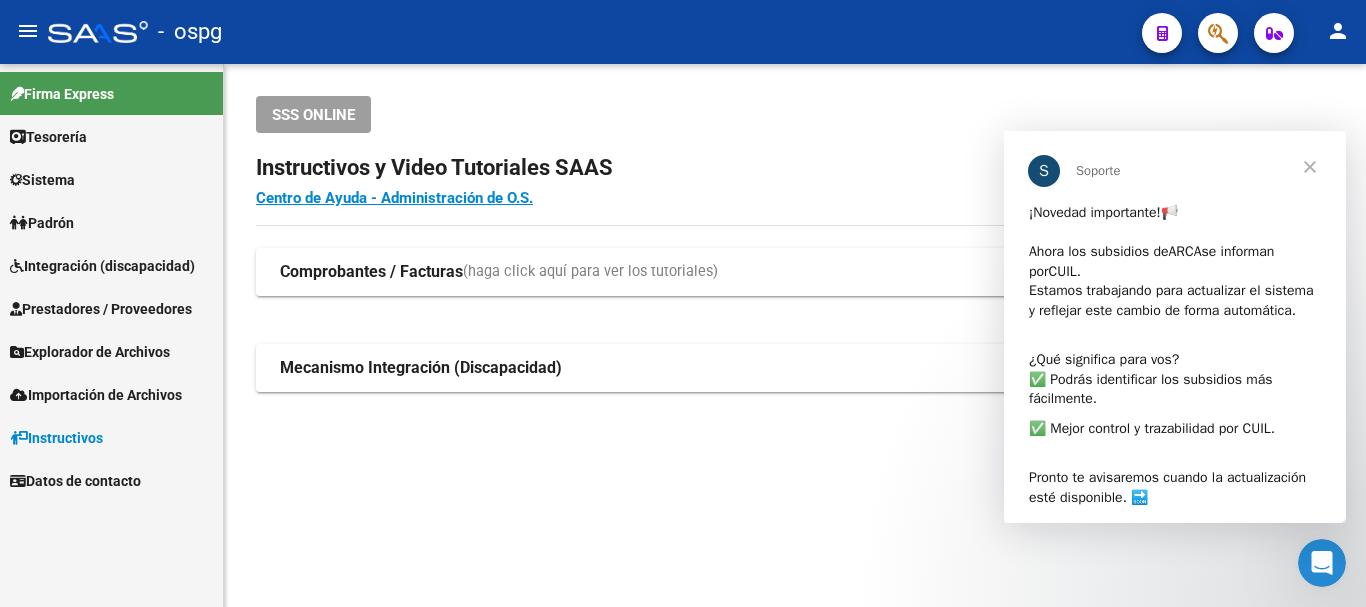click on "Tesorería" at bounding box center (48, 137) 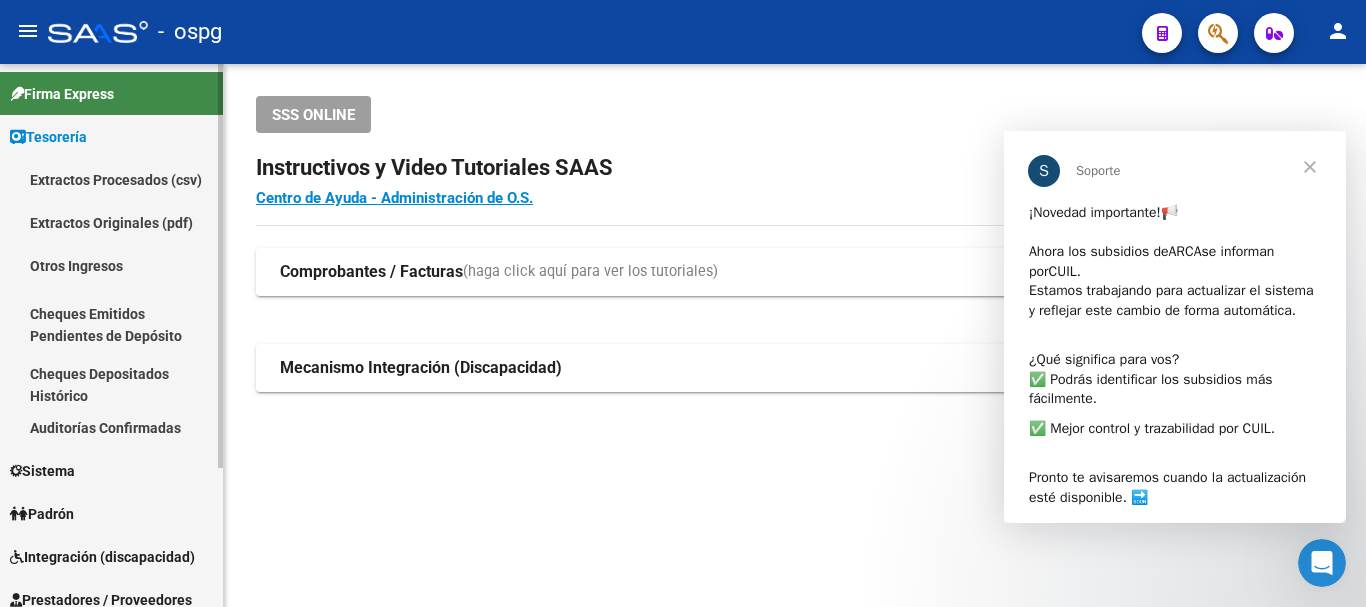click on "Firma Express" at bounding box center [62, 94] 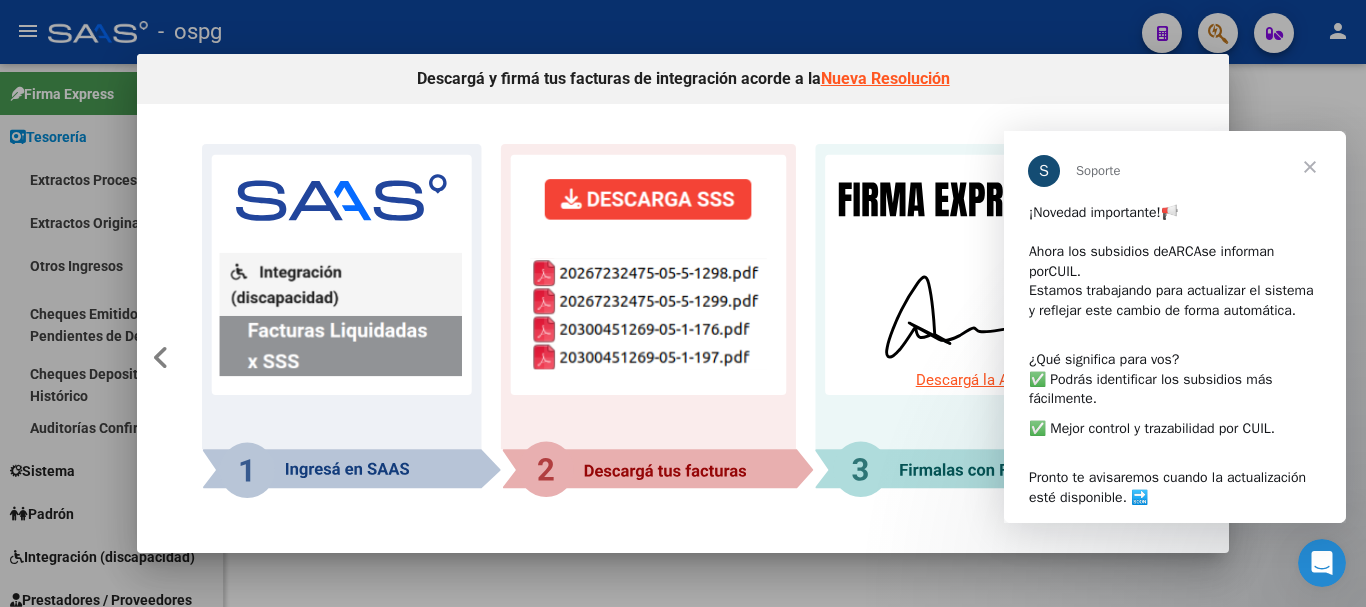 click at bounding box center [1310, 167] 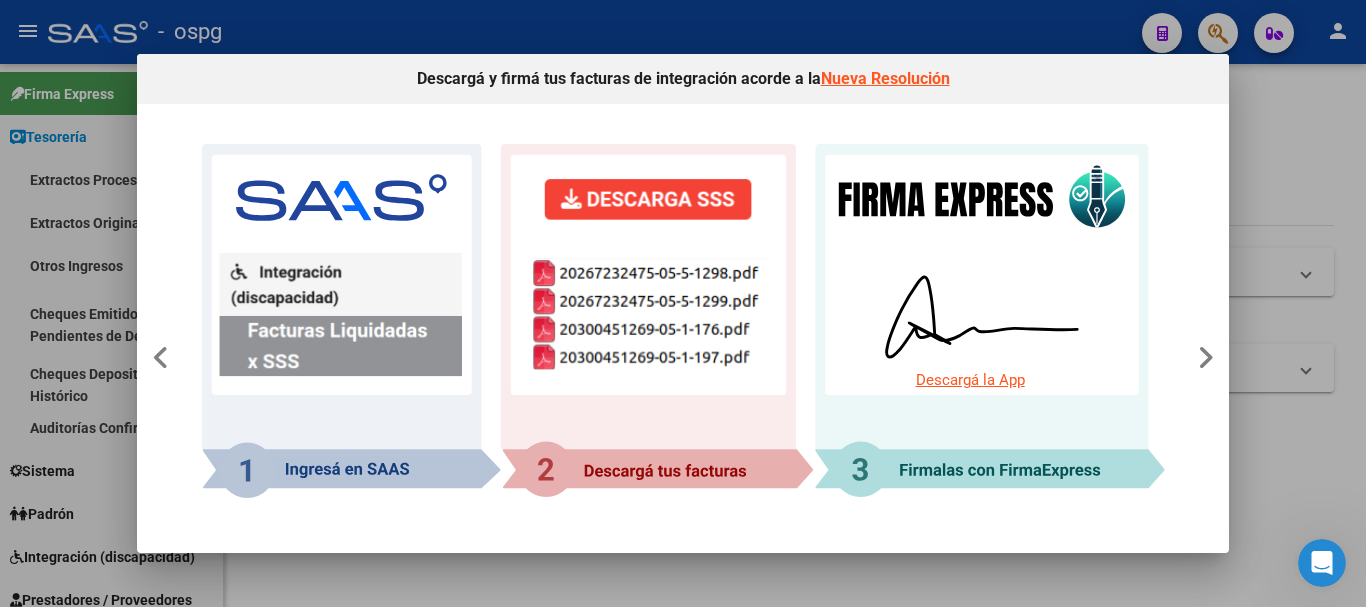 click at bounding box center (683, 303) 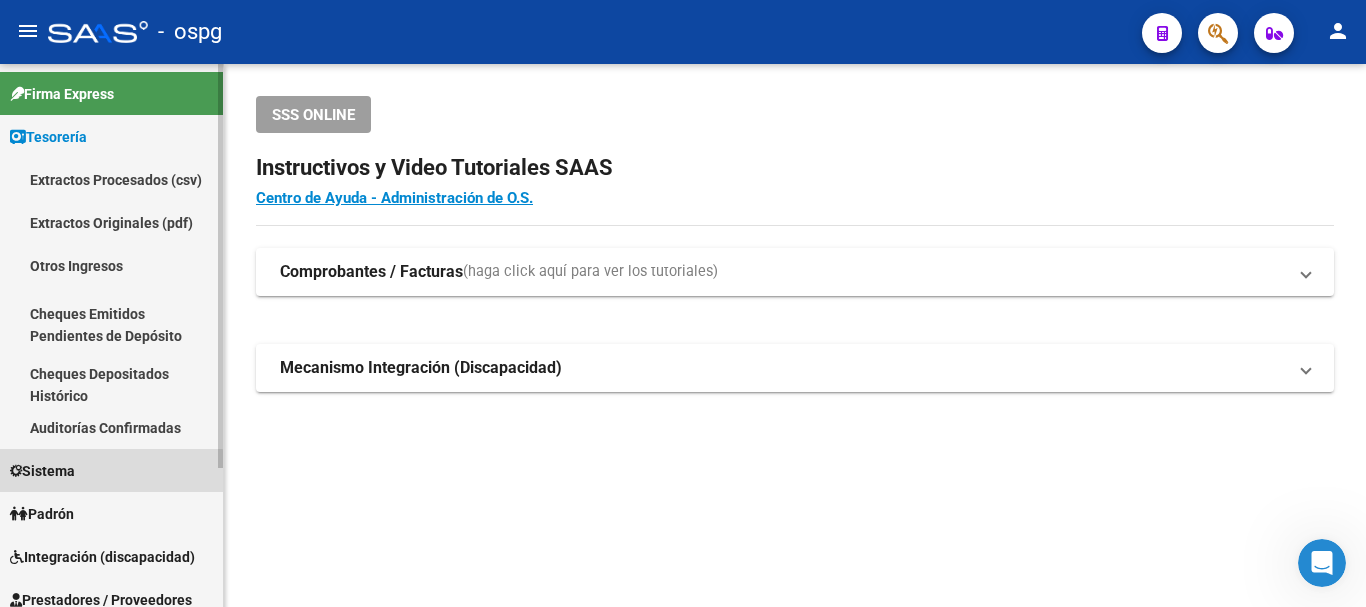 click on "Sistema" at bounding box center (42, 471) 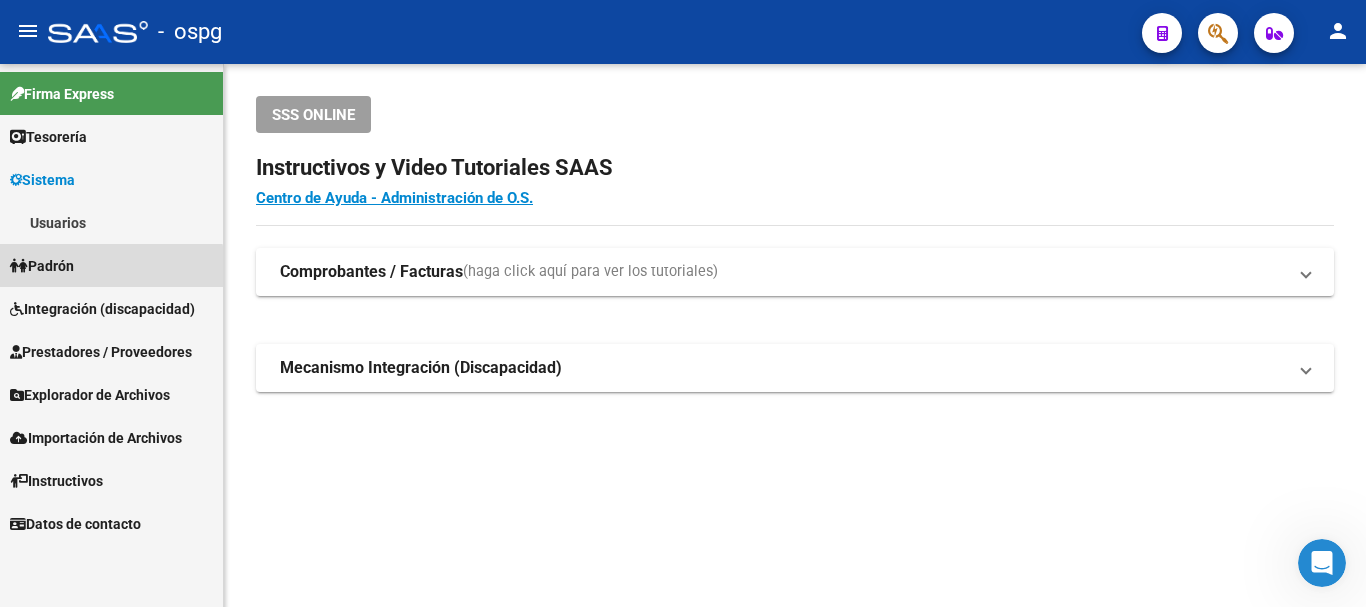 click on "Padrón" at bounding box center [111, 265] 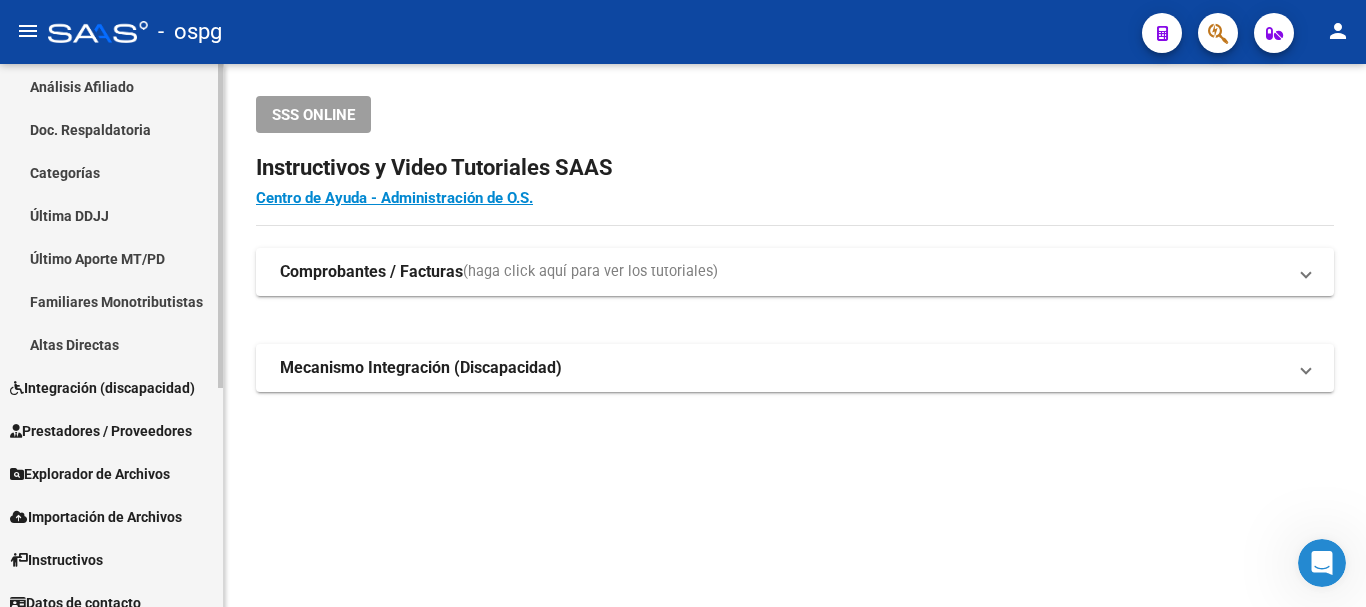 scroll, scrollTop: 368, scrollLeft: 0, axis: vertical 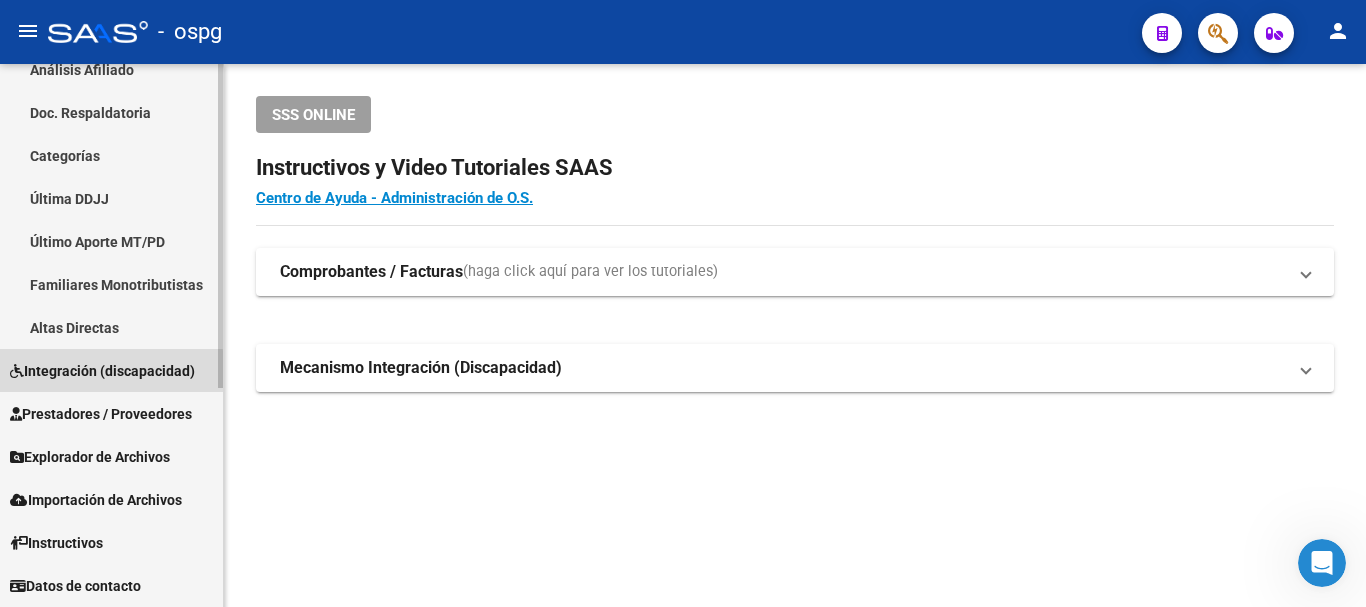 click on "Integración (discapacidad)" at bounding box center (102, 371) 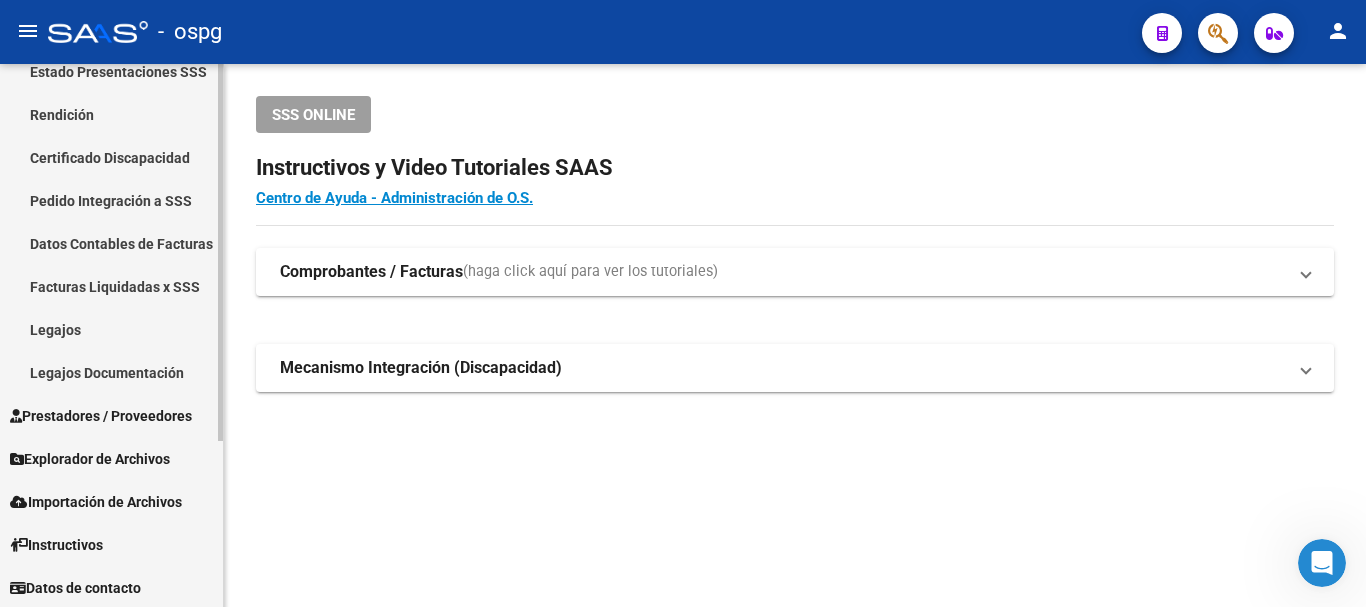 scroll, scrollTop: 239, scrollLeft: 0, axis: vertical 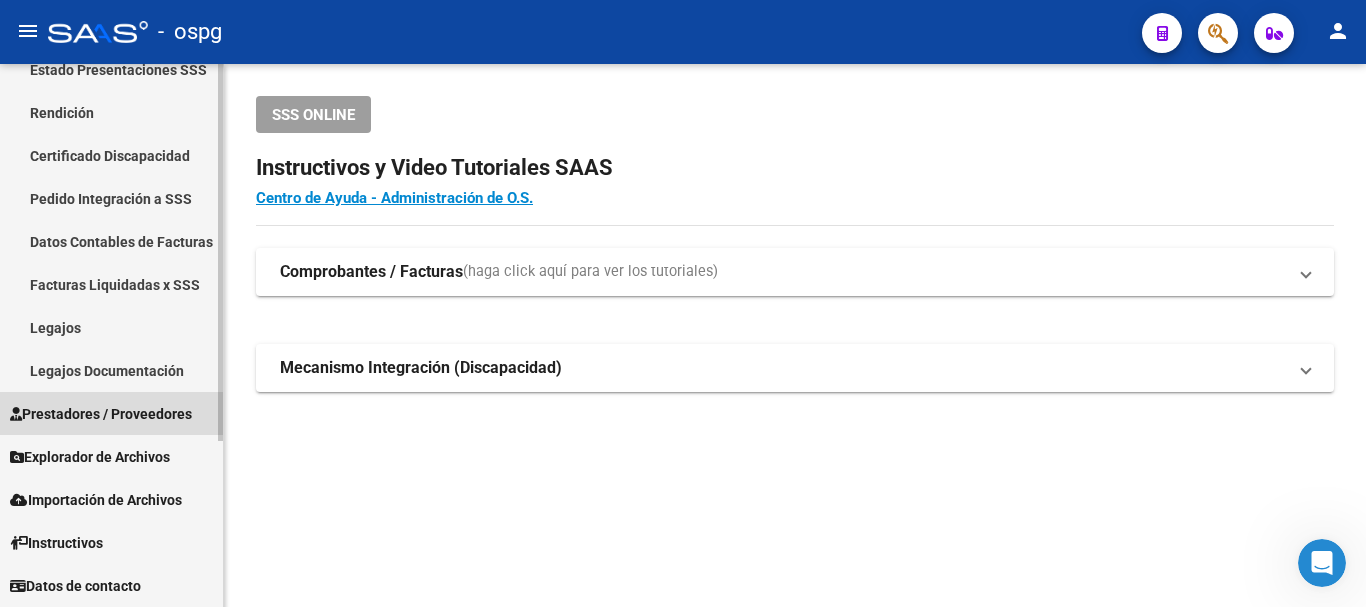 click on "Prestadores / Proveedores" at bounding box center (101, 414) 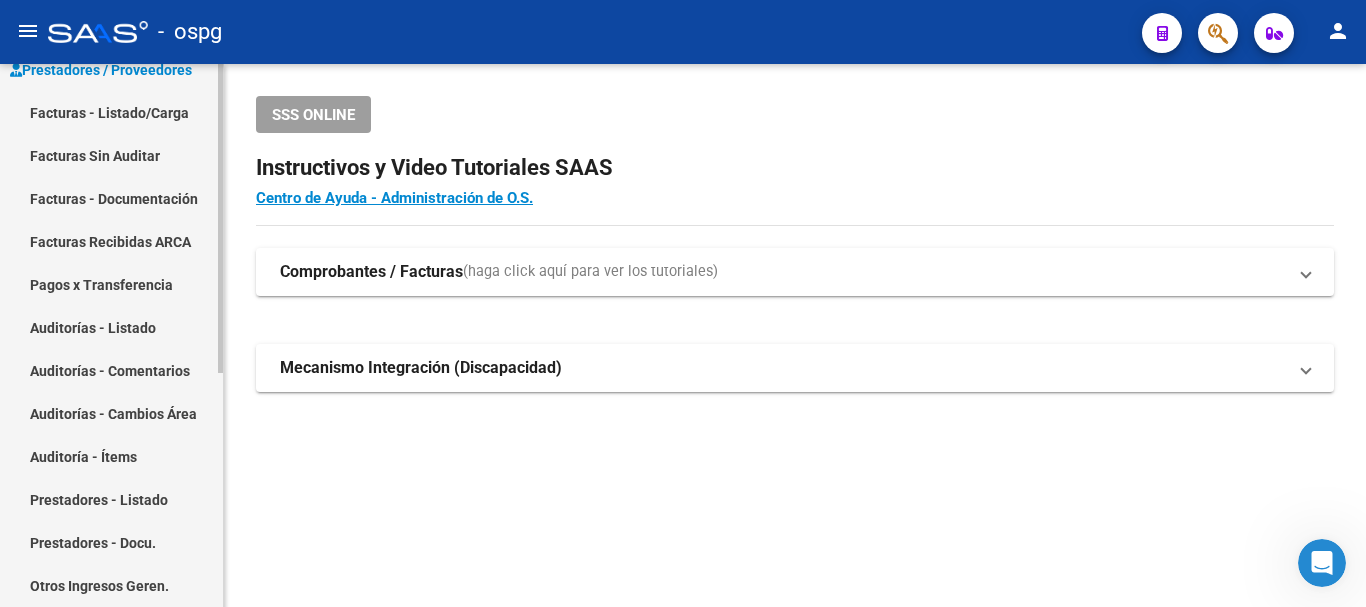 click on "Facturas - Listado/Carga" at bounding box center [111, 112] 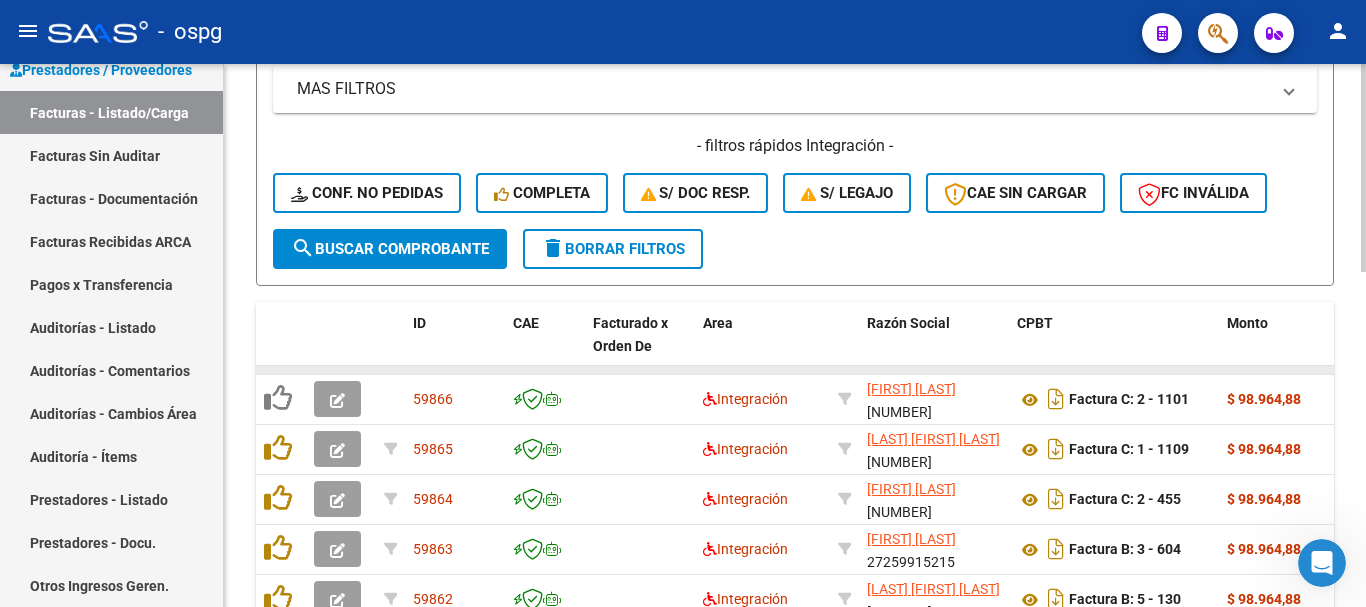 scroll, scrollTop: 500, scrollLeft: 0, axis: vertical 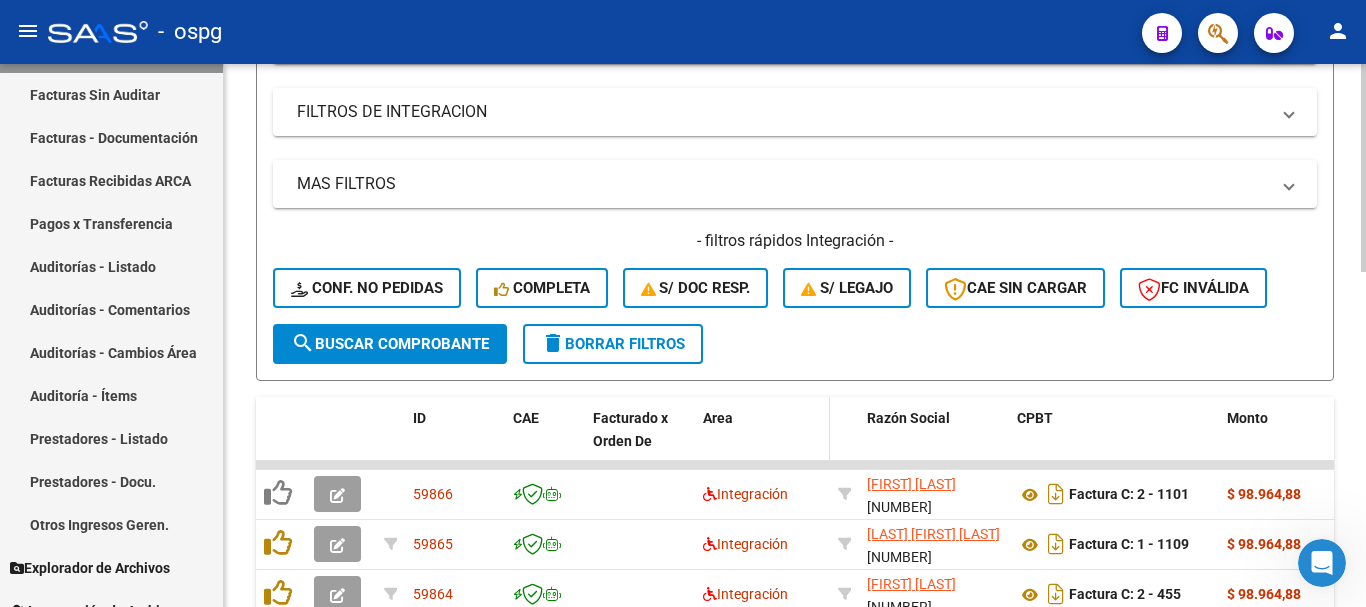 click on "Area" 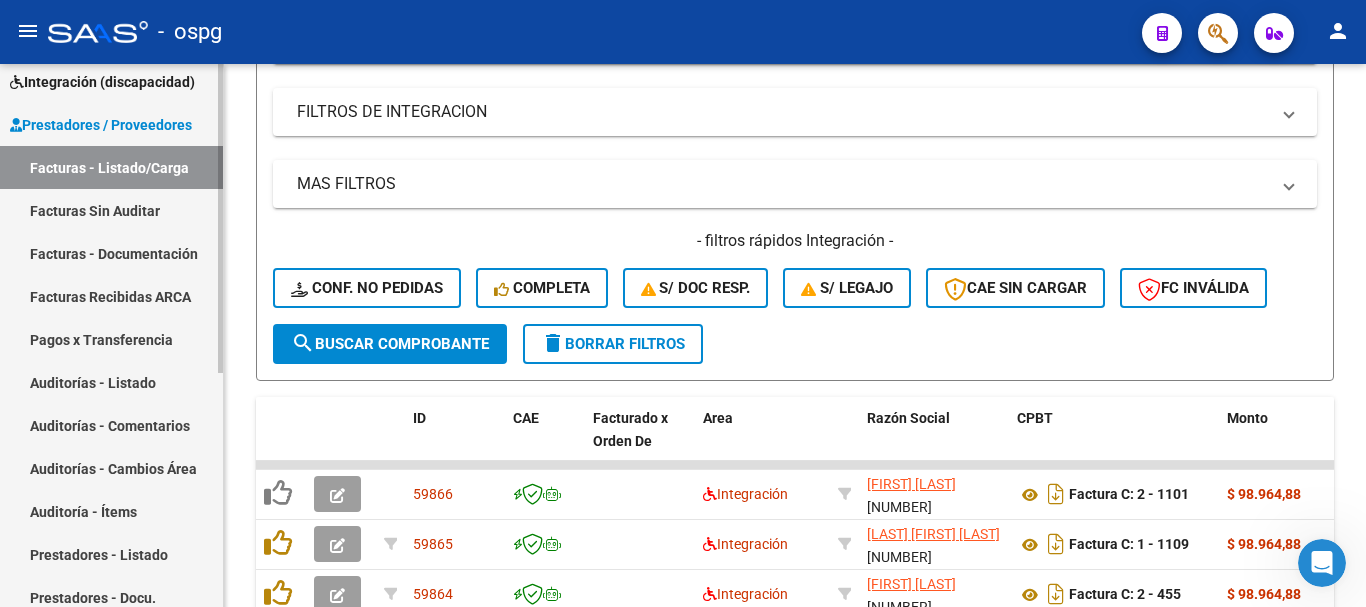 scroll, scrollTop: 0, scrollLeft: 0, axis: both 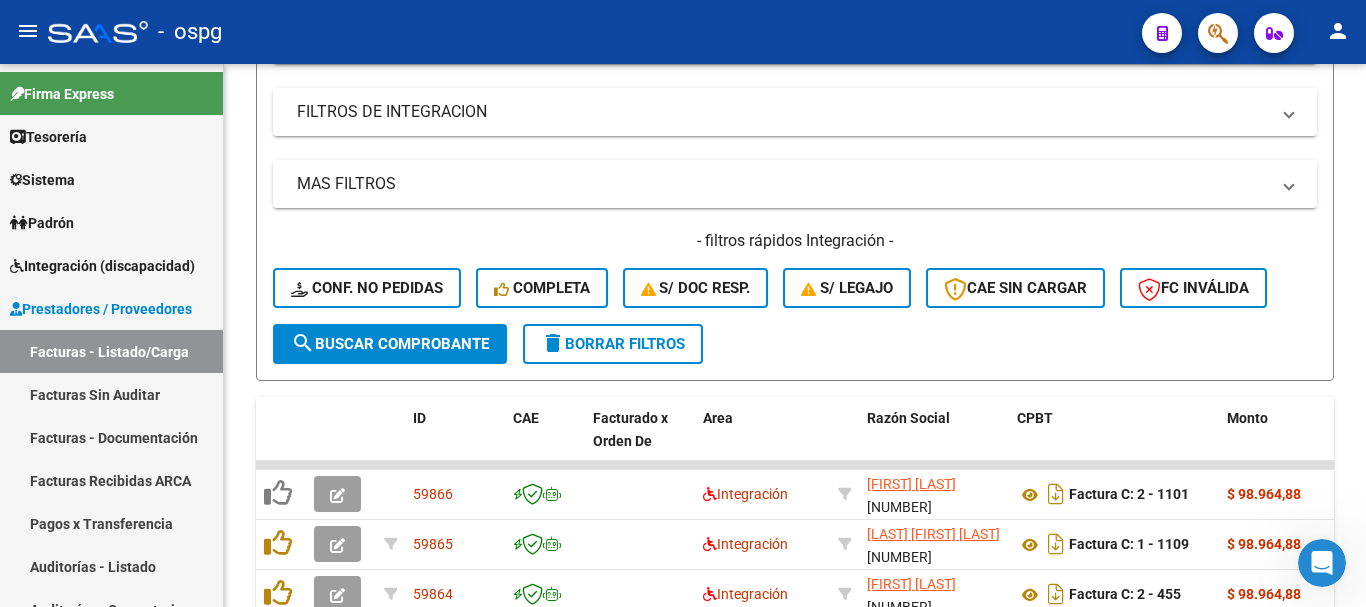 click 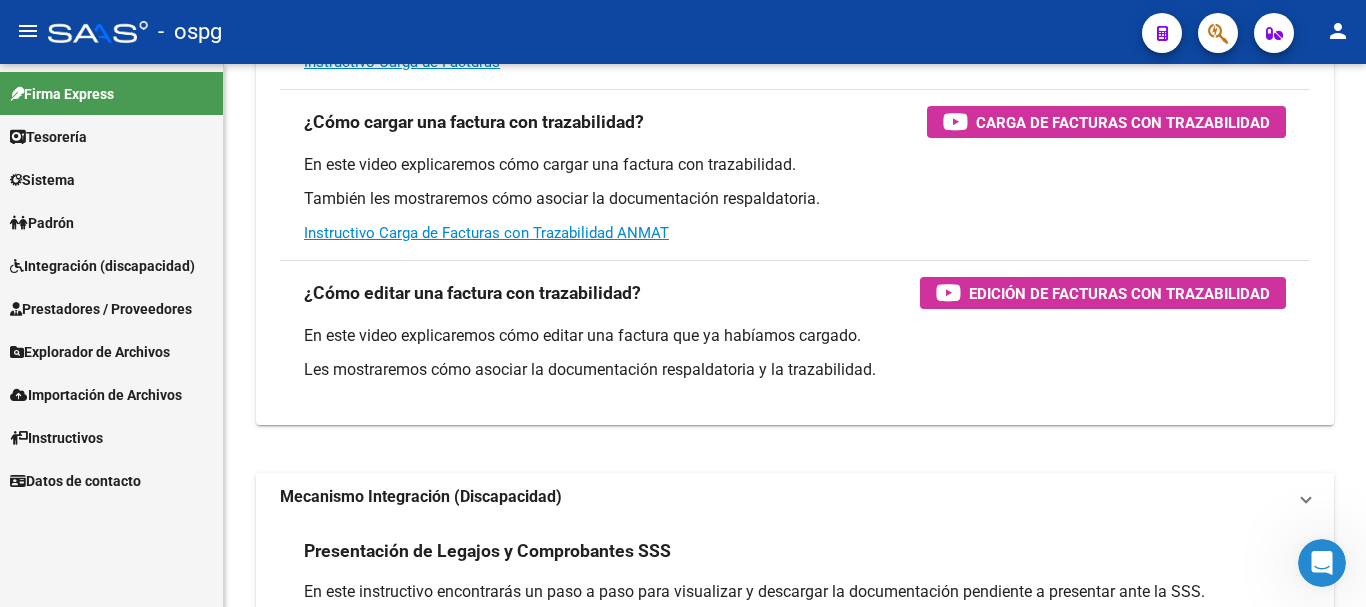 scroll, scrollTop: 0, scrollLeft: 0, axis: both 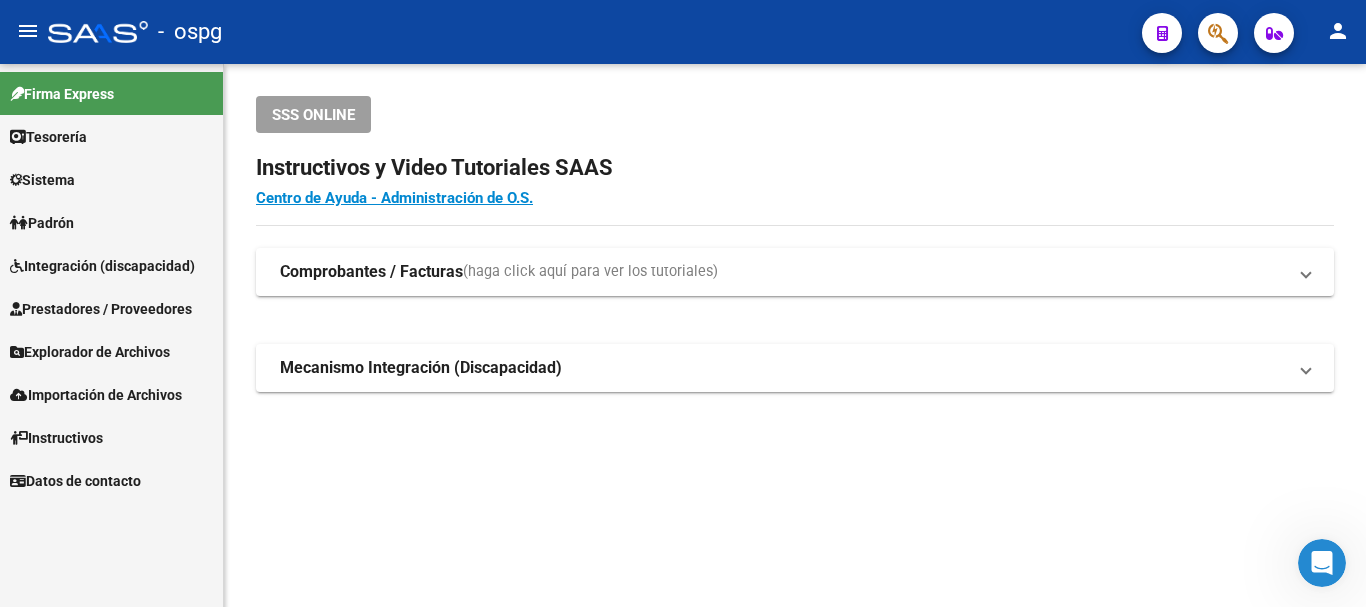 click 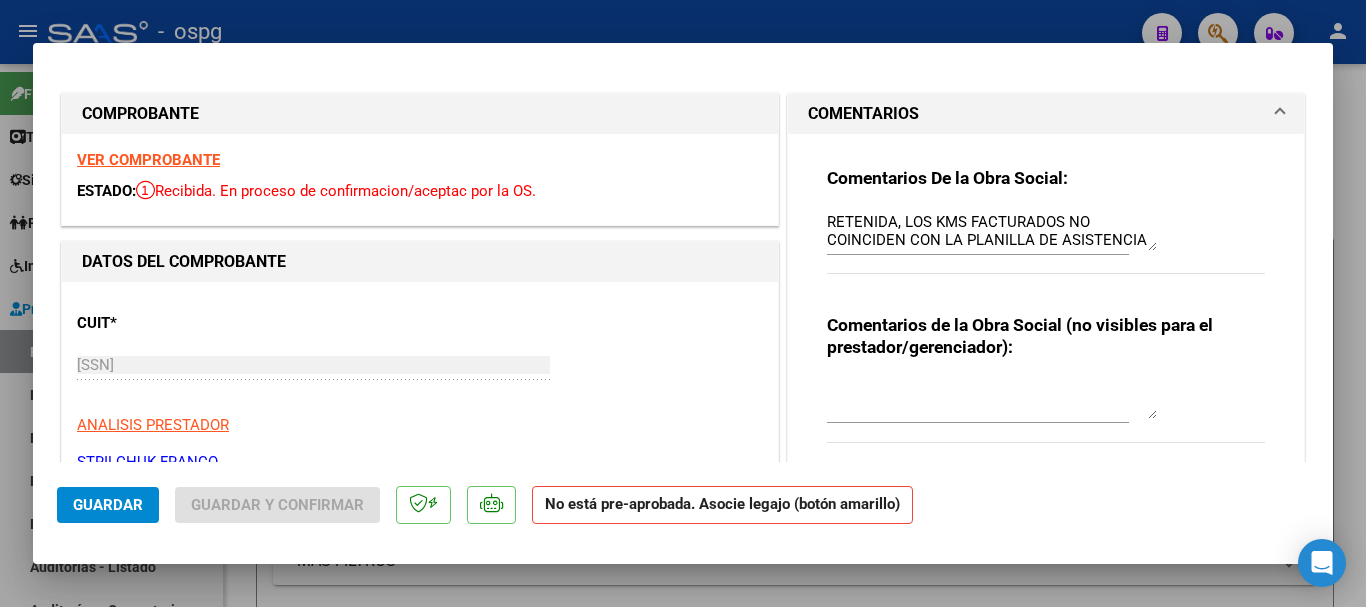 scroll, scrollTop: 0, scrollLeft: 0, axis: both 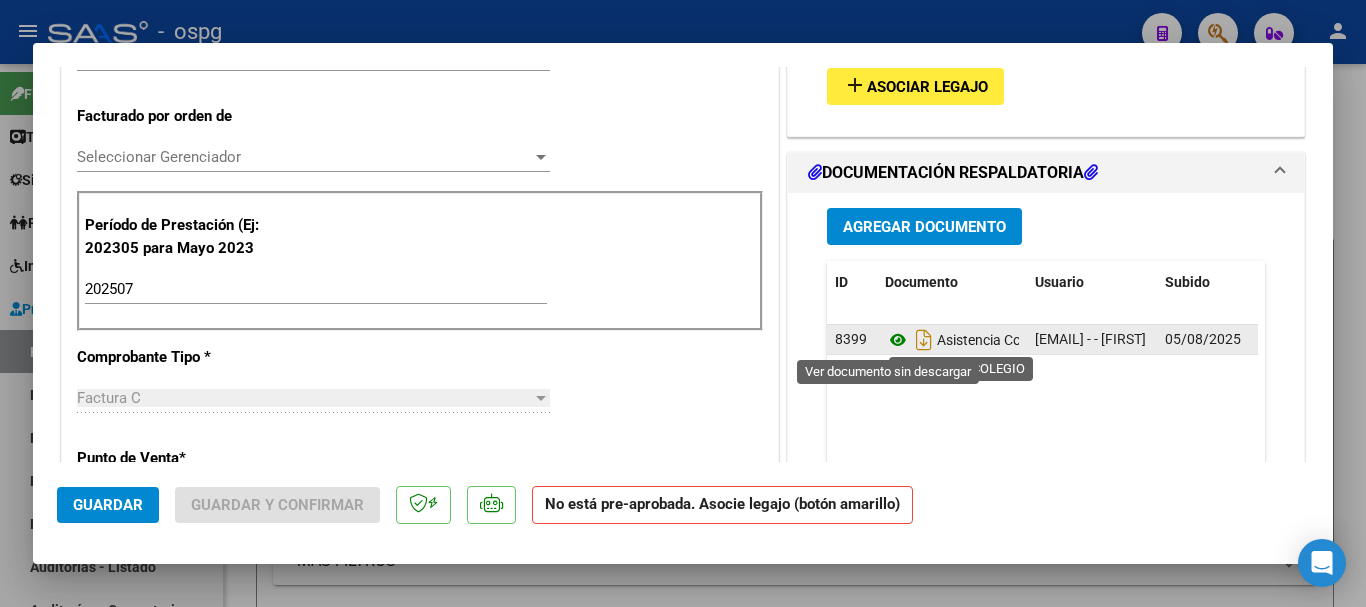 click 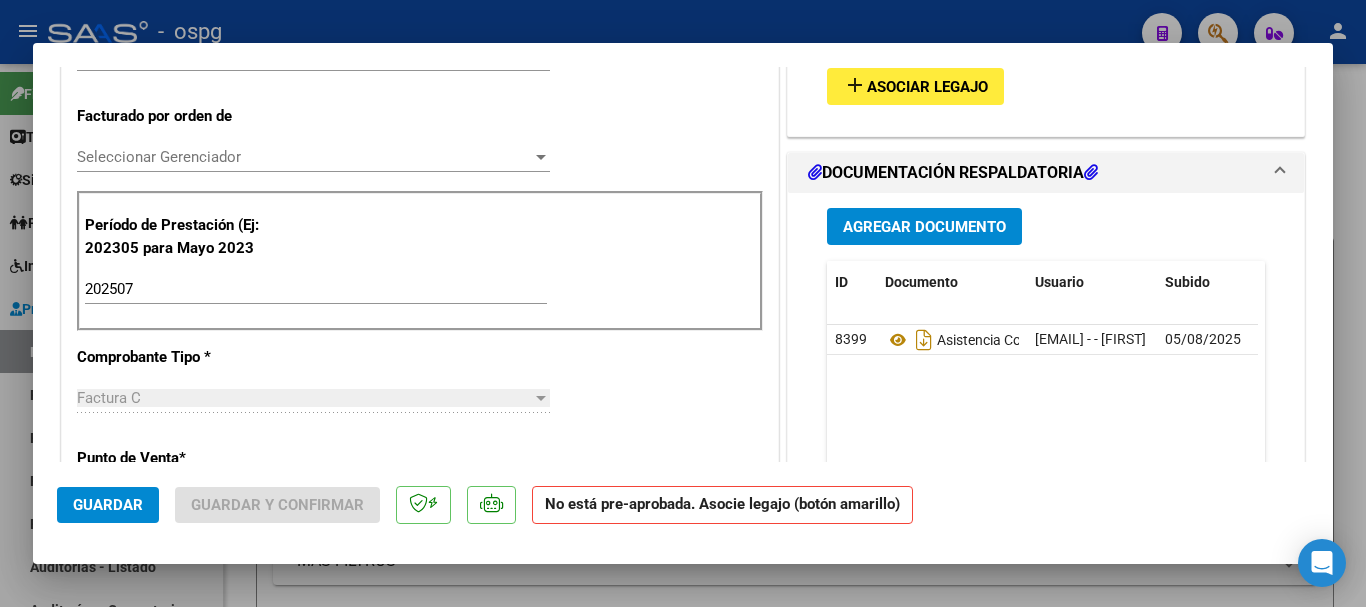click at bounding box center [683, 303] 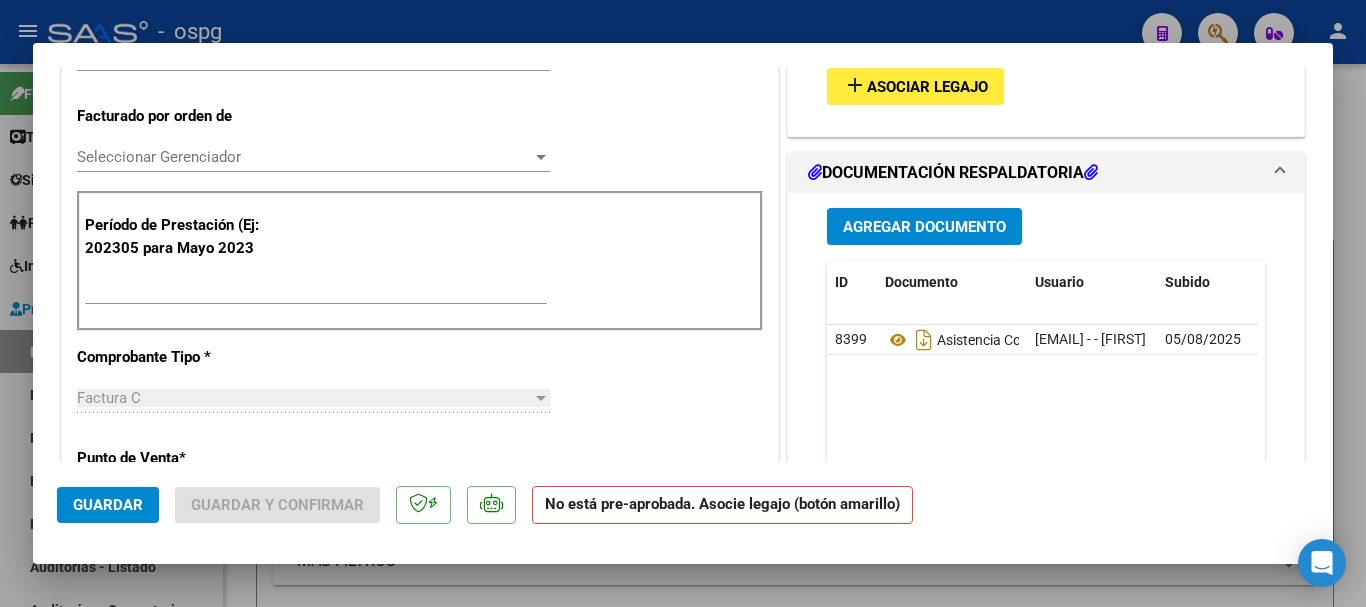type 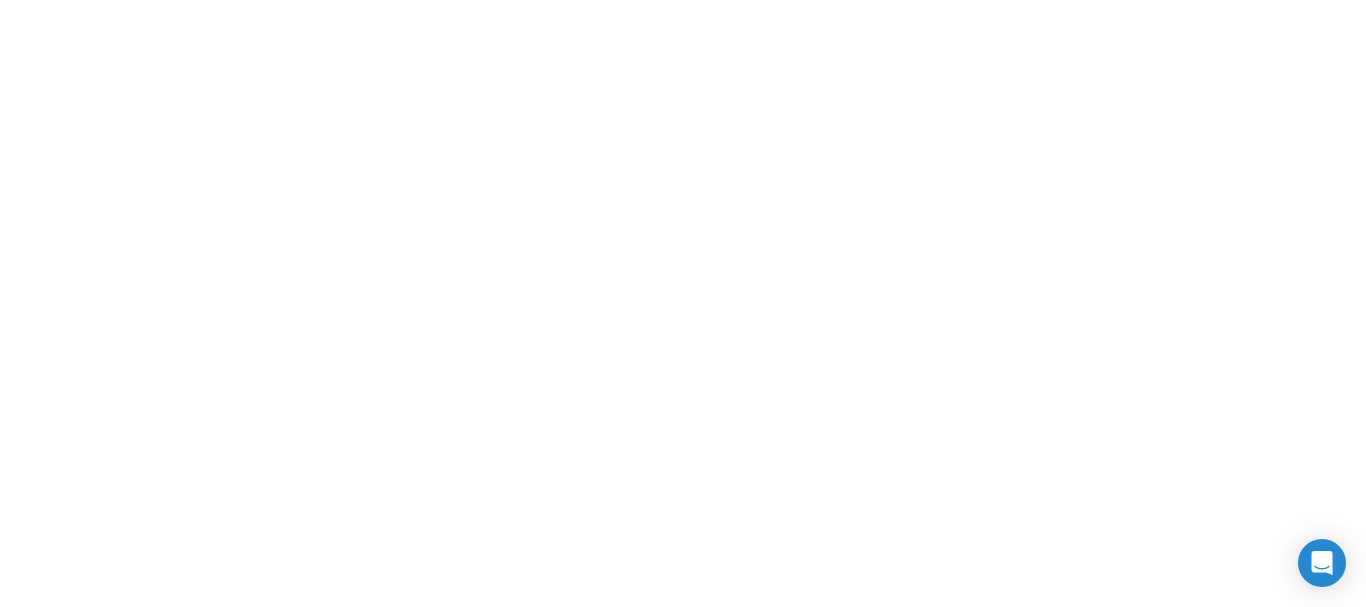 scroll, scrollTop: 0, scrollLeft: 0, axis: both 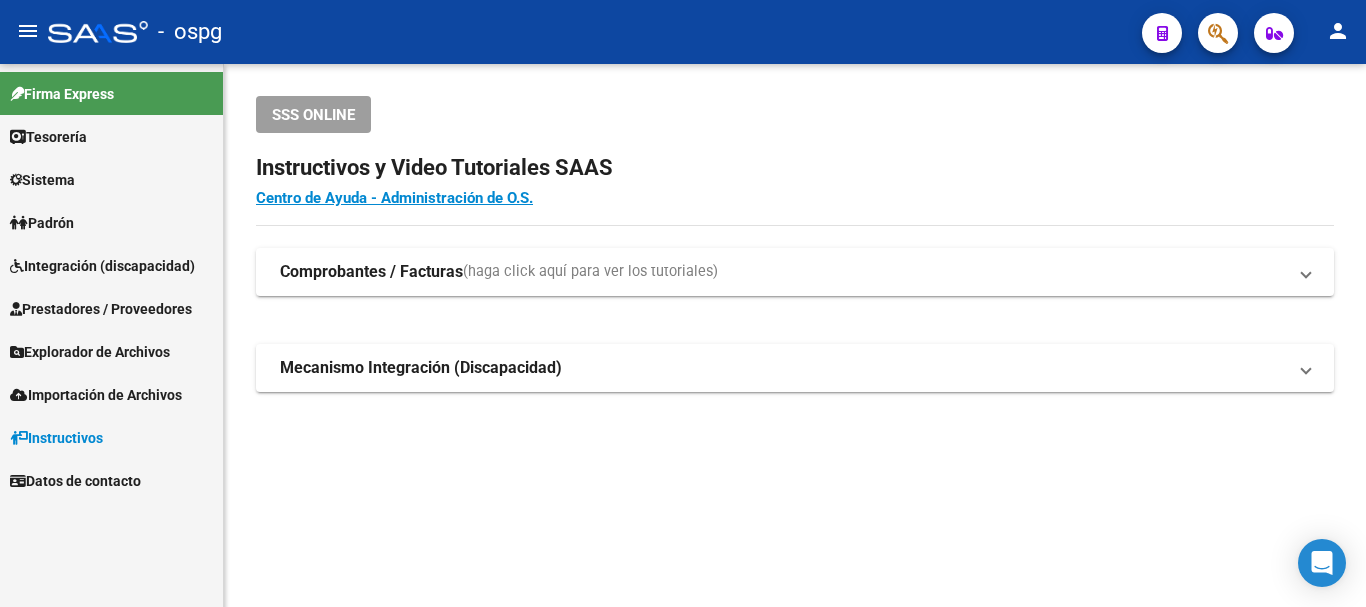 click on "Prestadores / Proveedores" at bounding box center (101, 309) 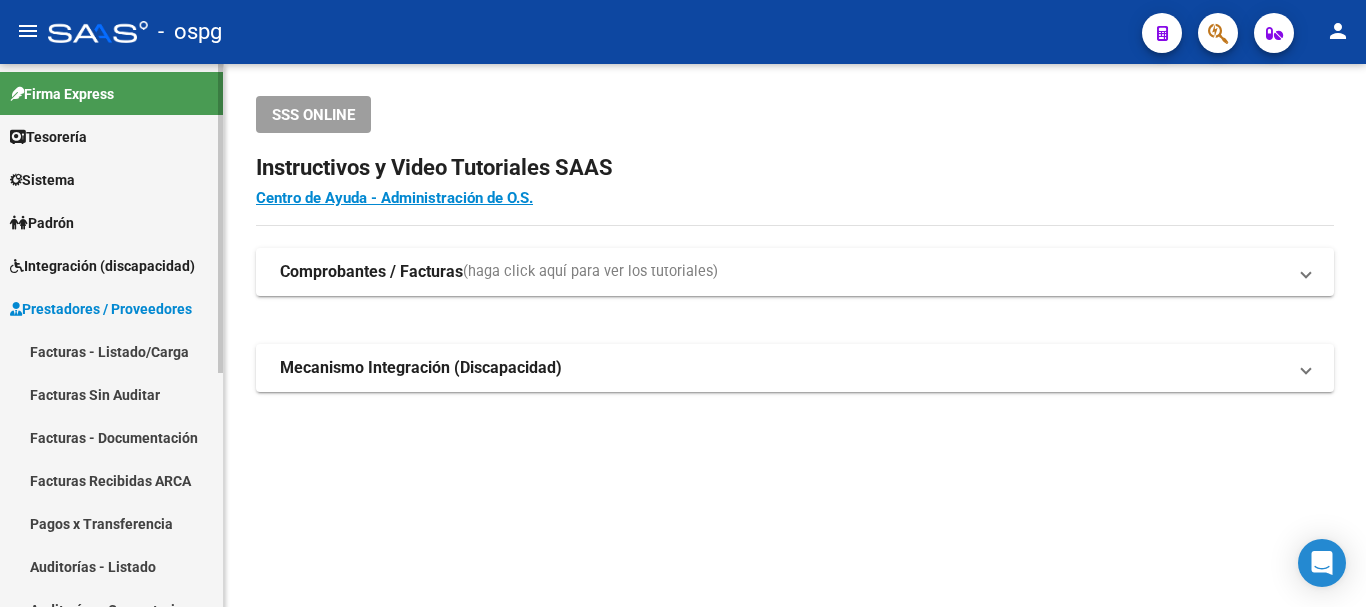 click on "Integración (discapacidad)" at bounding box center [102, 266] 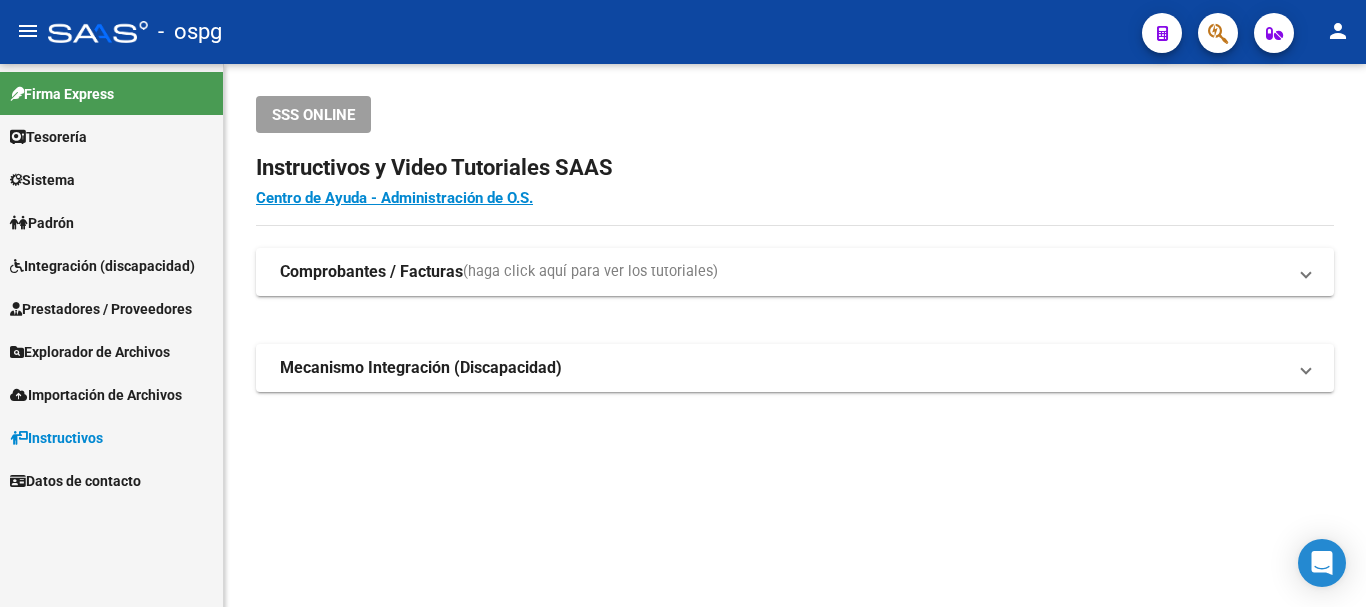 scroll, scrollTop: 0, scrollLeft: 0, axis: both 